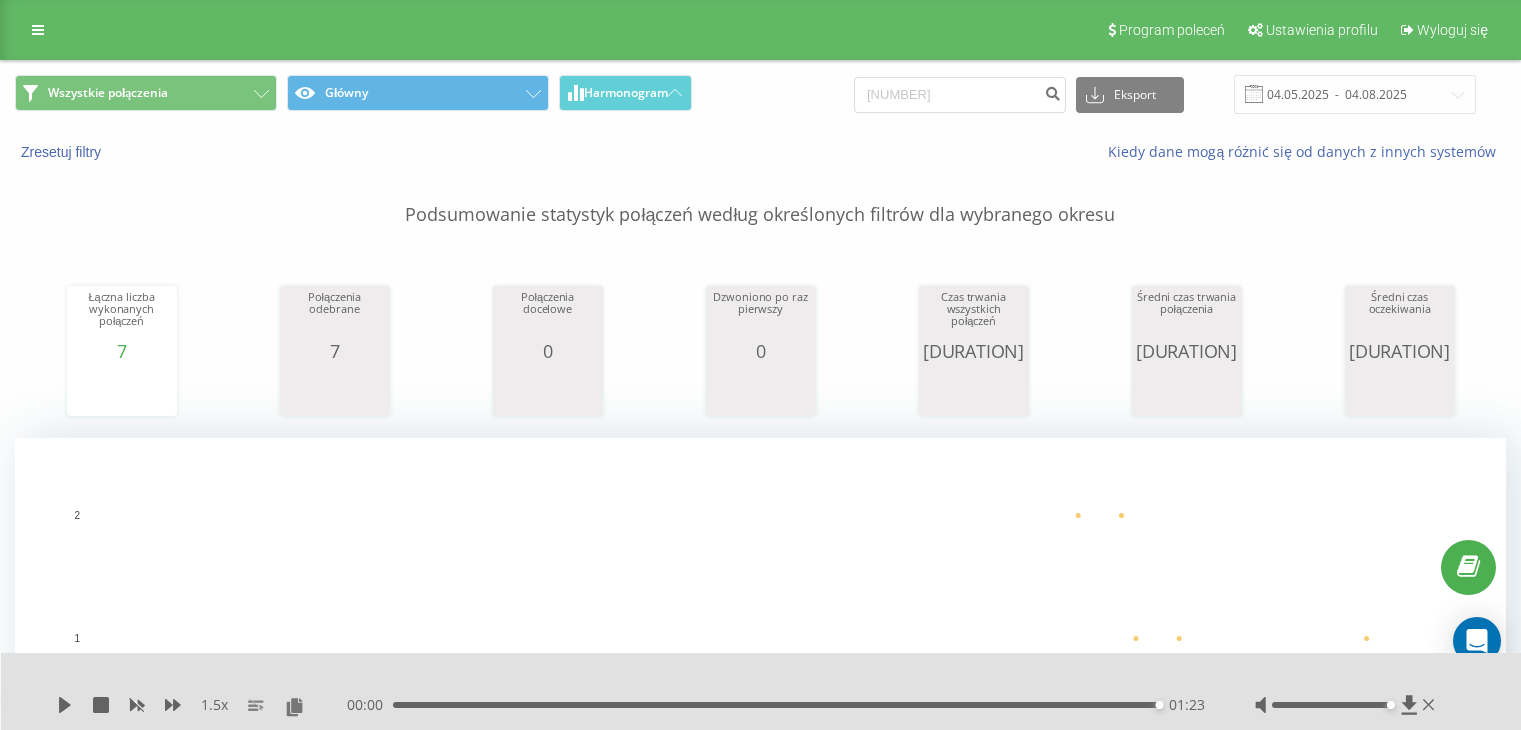scroll, scrollTop: 0, scrollLeft: 0, axis: both 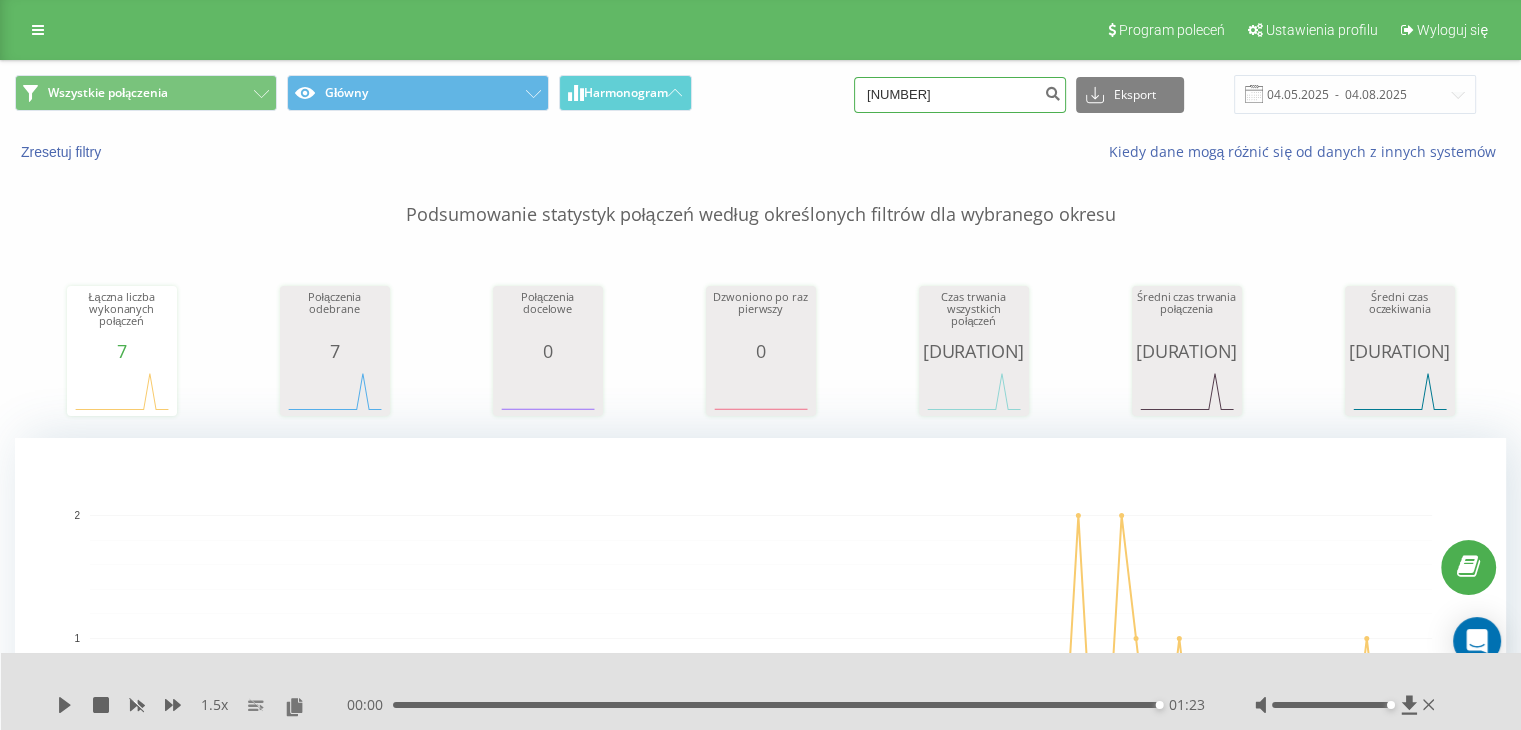 drag, startPoint x: 987, startPoint y: 84, endPoint x: 824, endPoint y: 96, distance: 163.44112 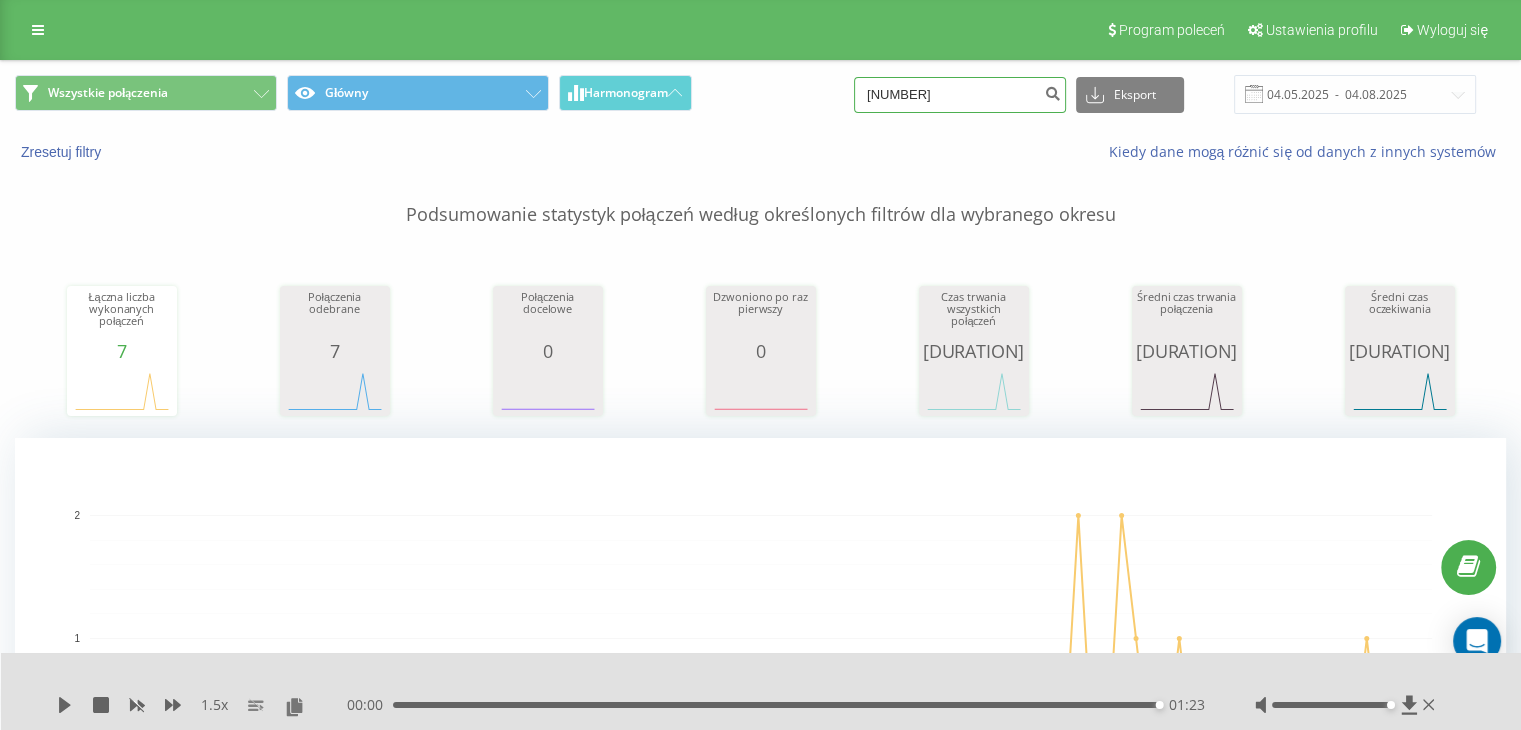 type on "438208283" 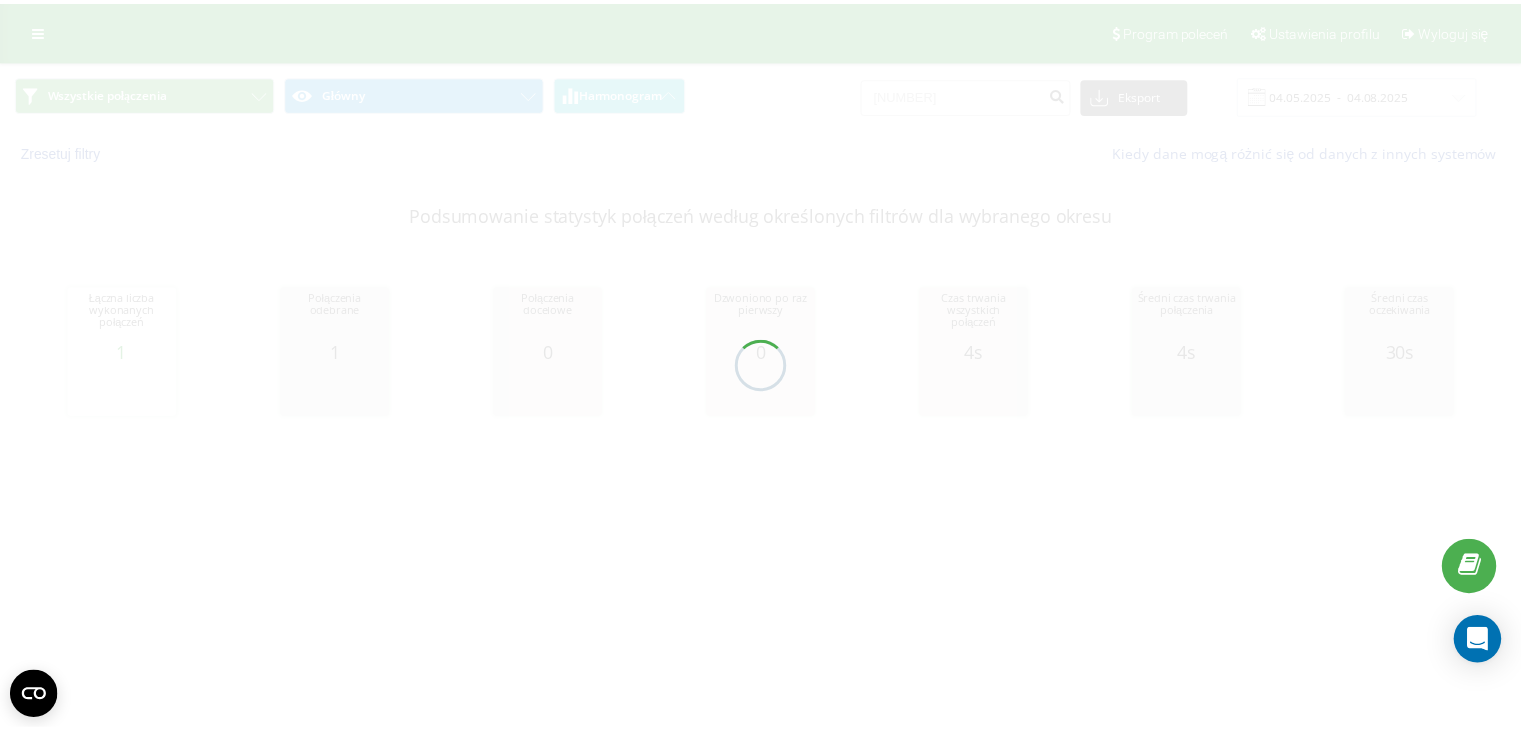 scroll, scrollTop: 0, scrollLeft: 0, axis: both 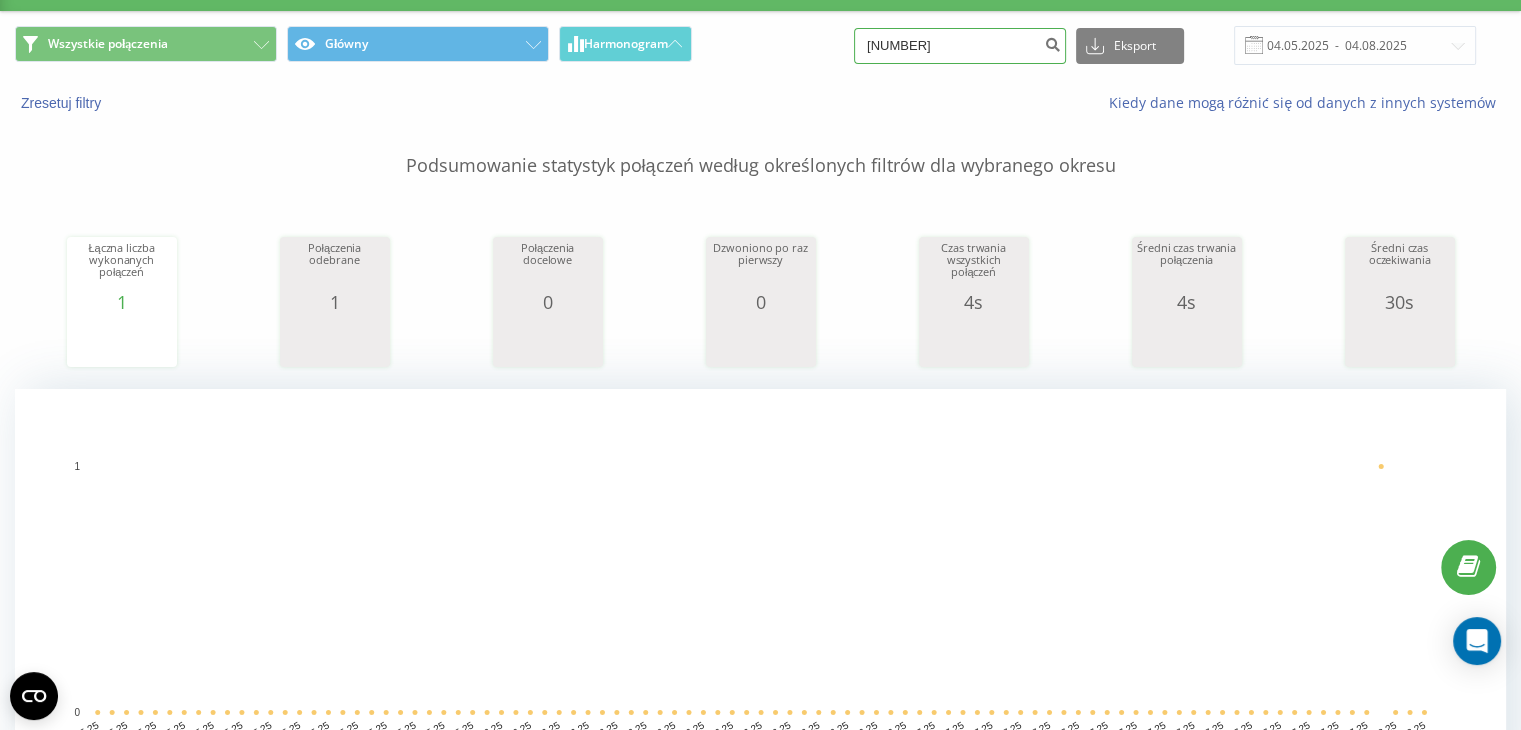 drag, startPoint x: 976, startPoint y: 41, endPoint x: 804, endPoint y: 43, distance: 172.01163 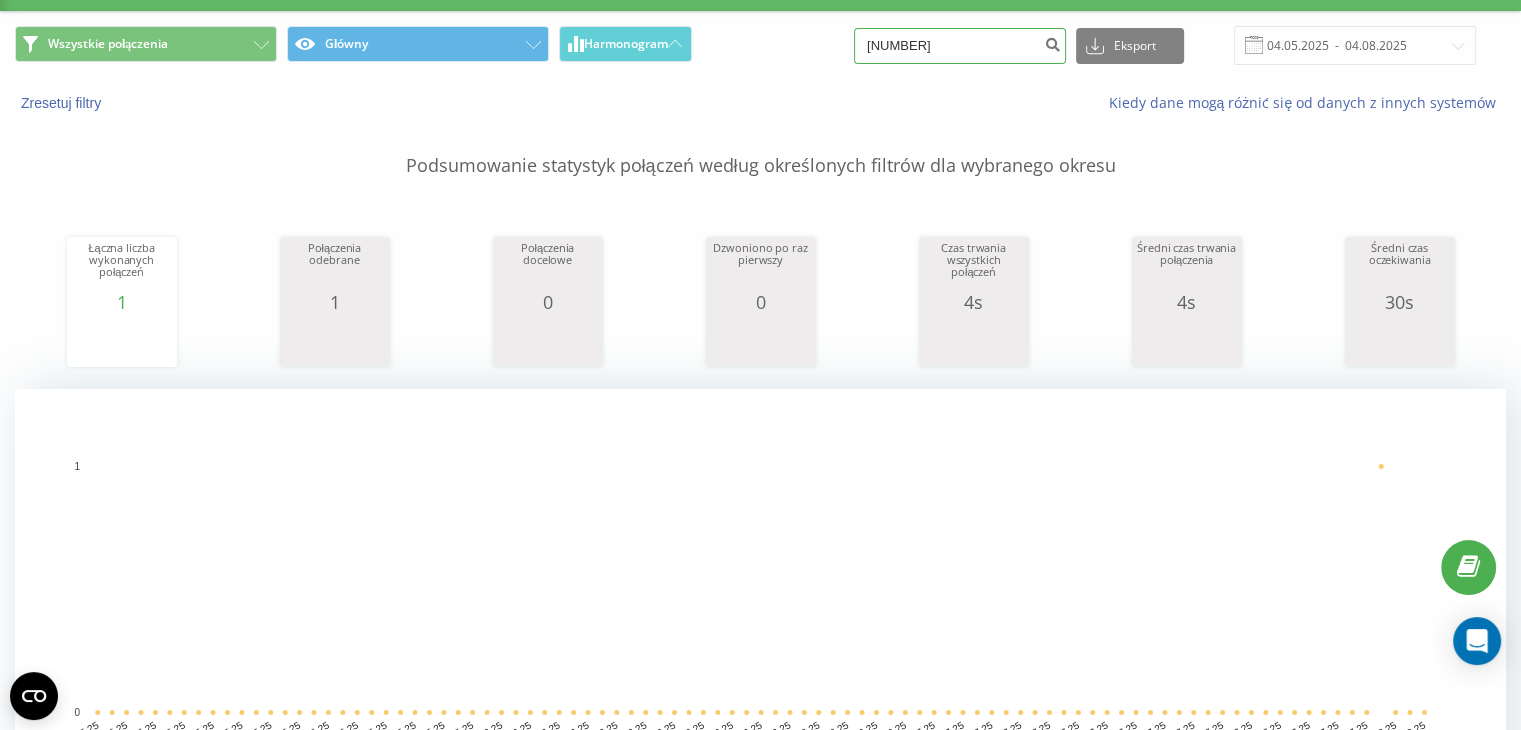 type on "[NUMBER]" 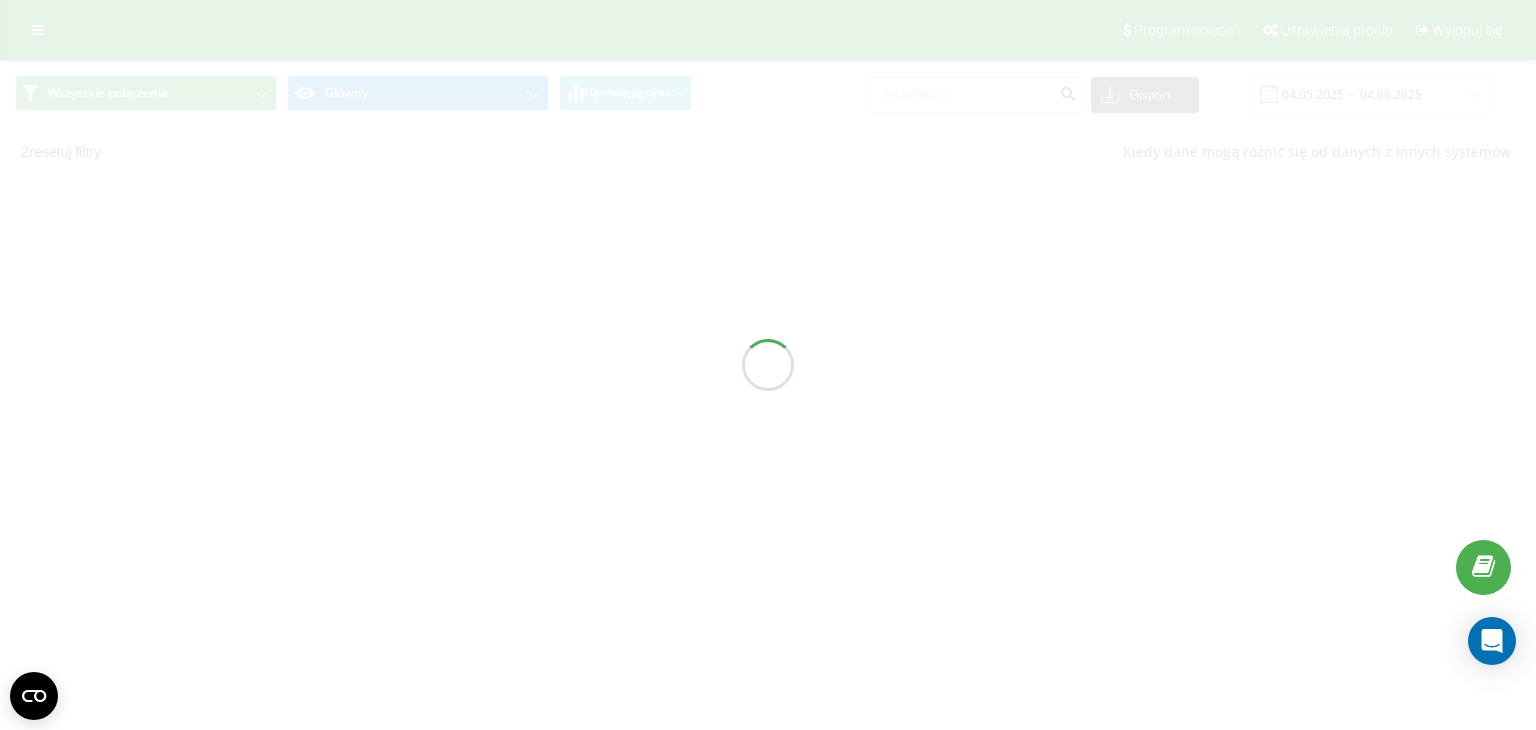 scroll, scrollTop: 0, scrollLeft: 0, axis: both 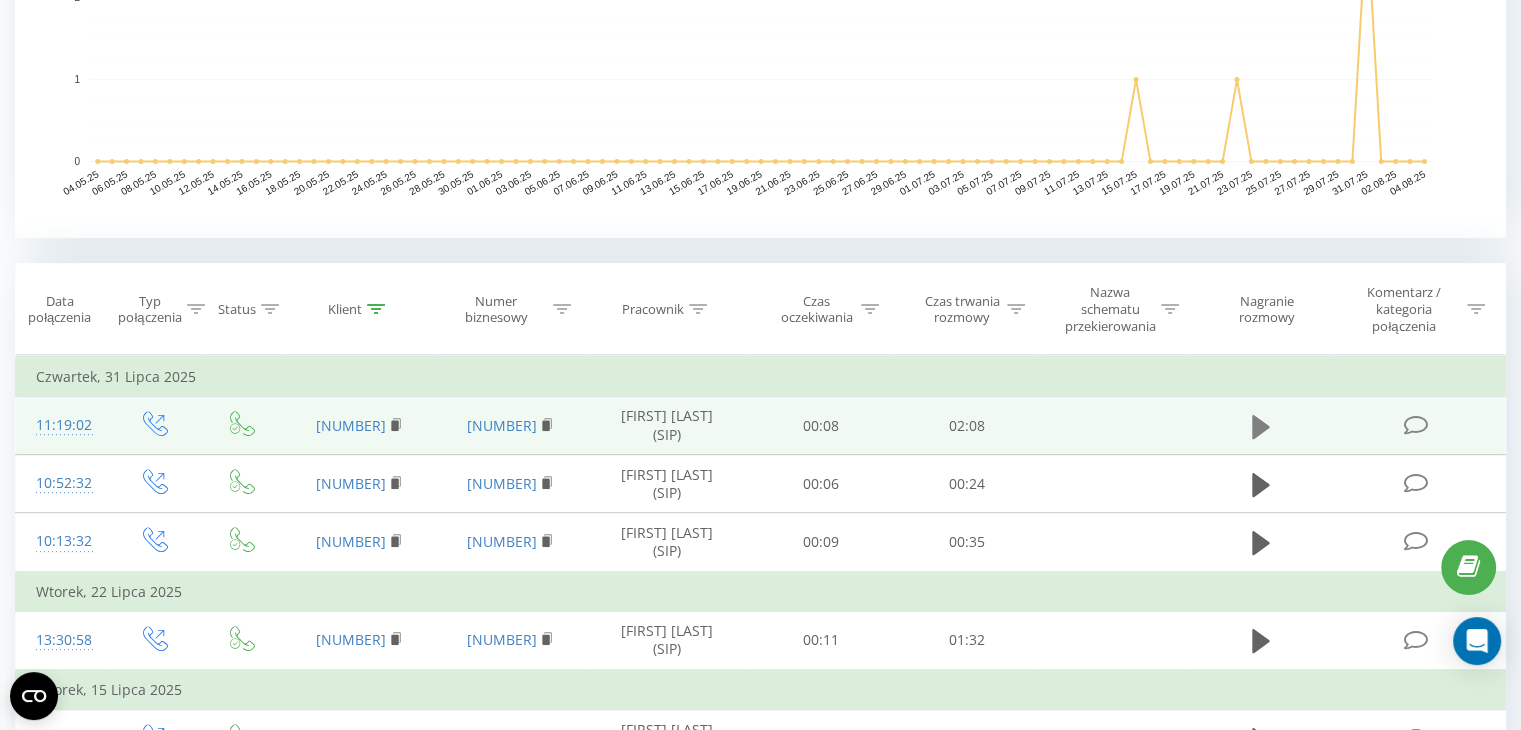 click 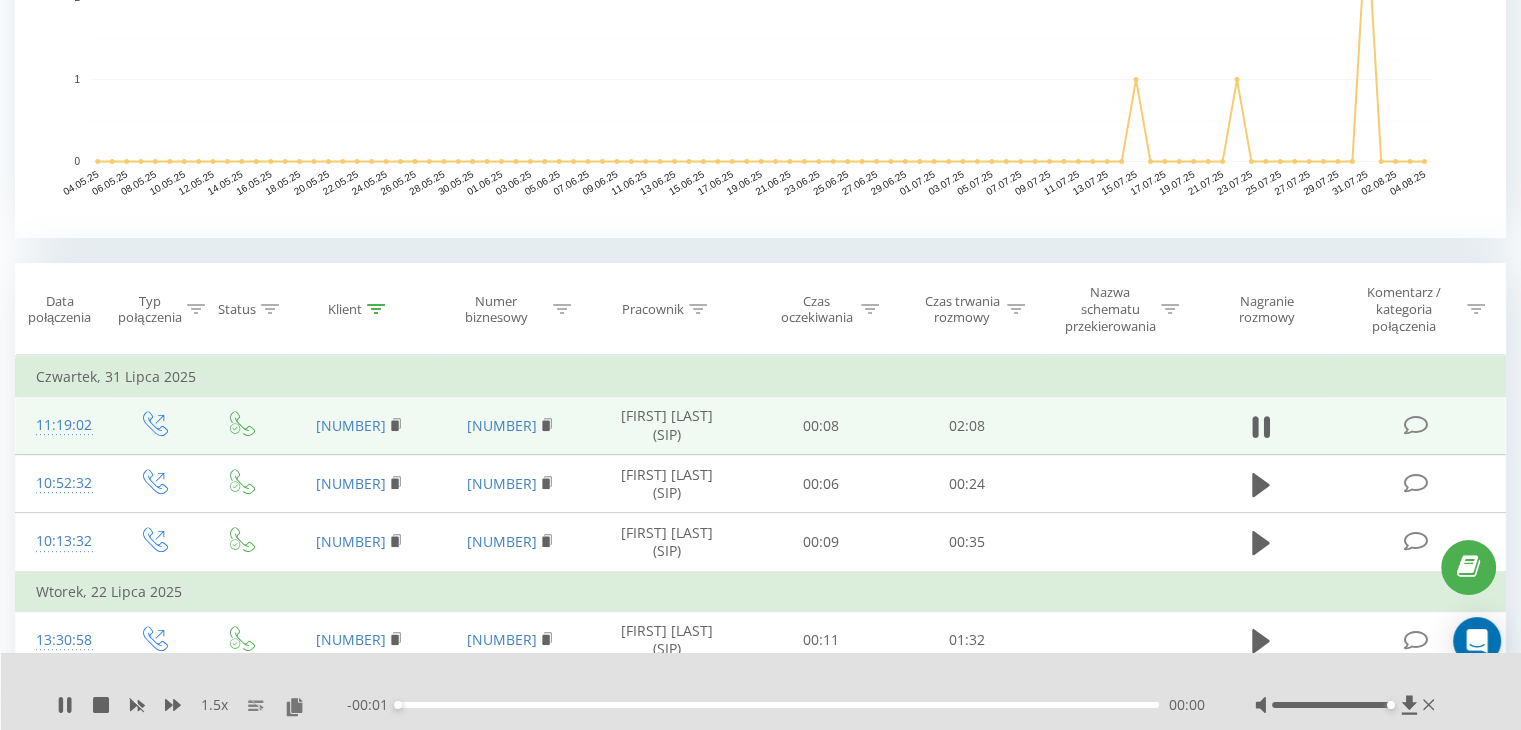 click on "- 00:01 00:00   00:00" at bounding box center [776, 705] 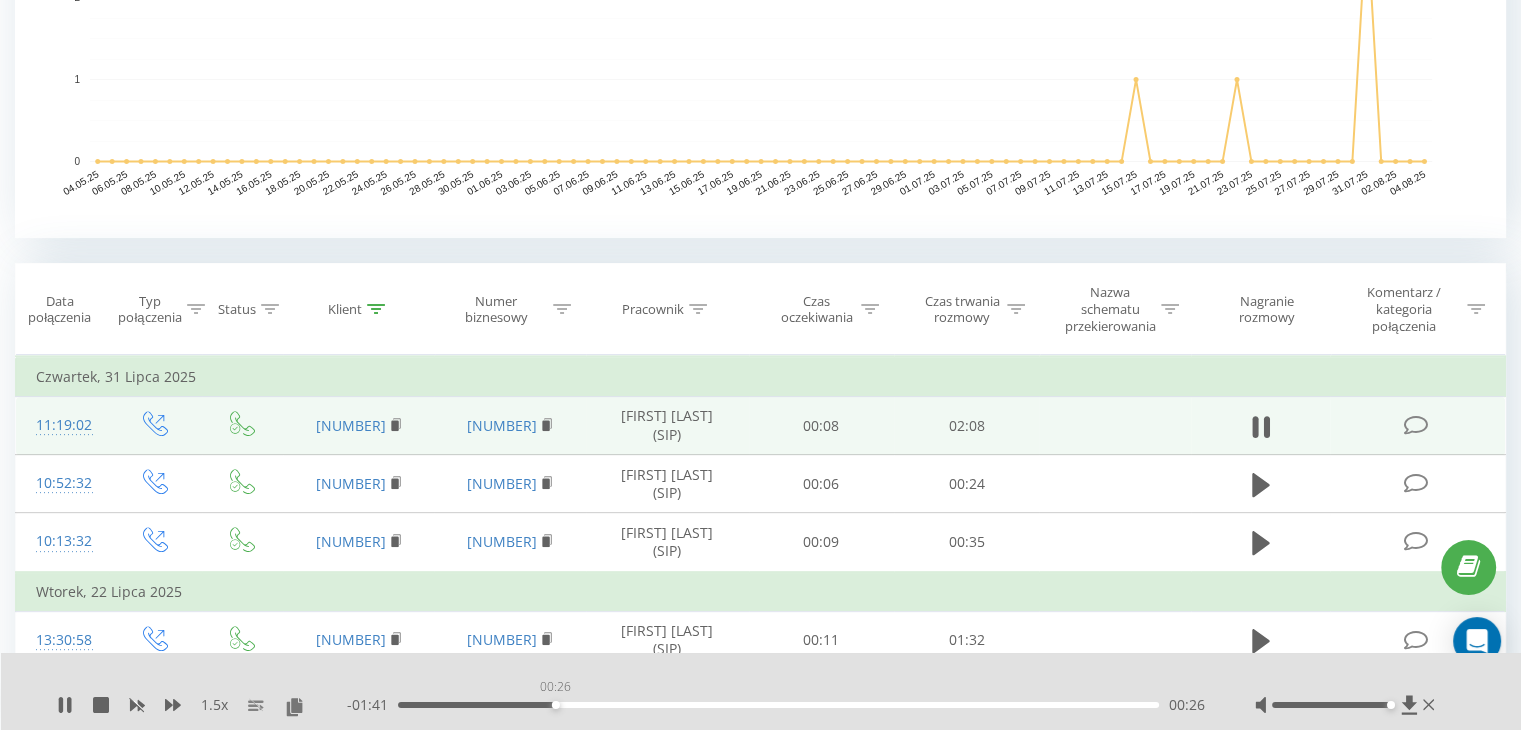 click on "00:26" at bounding box center (778, 705) 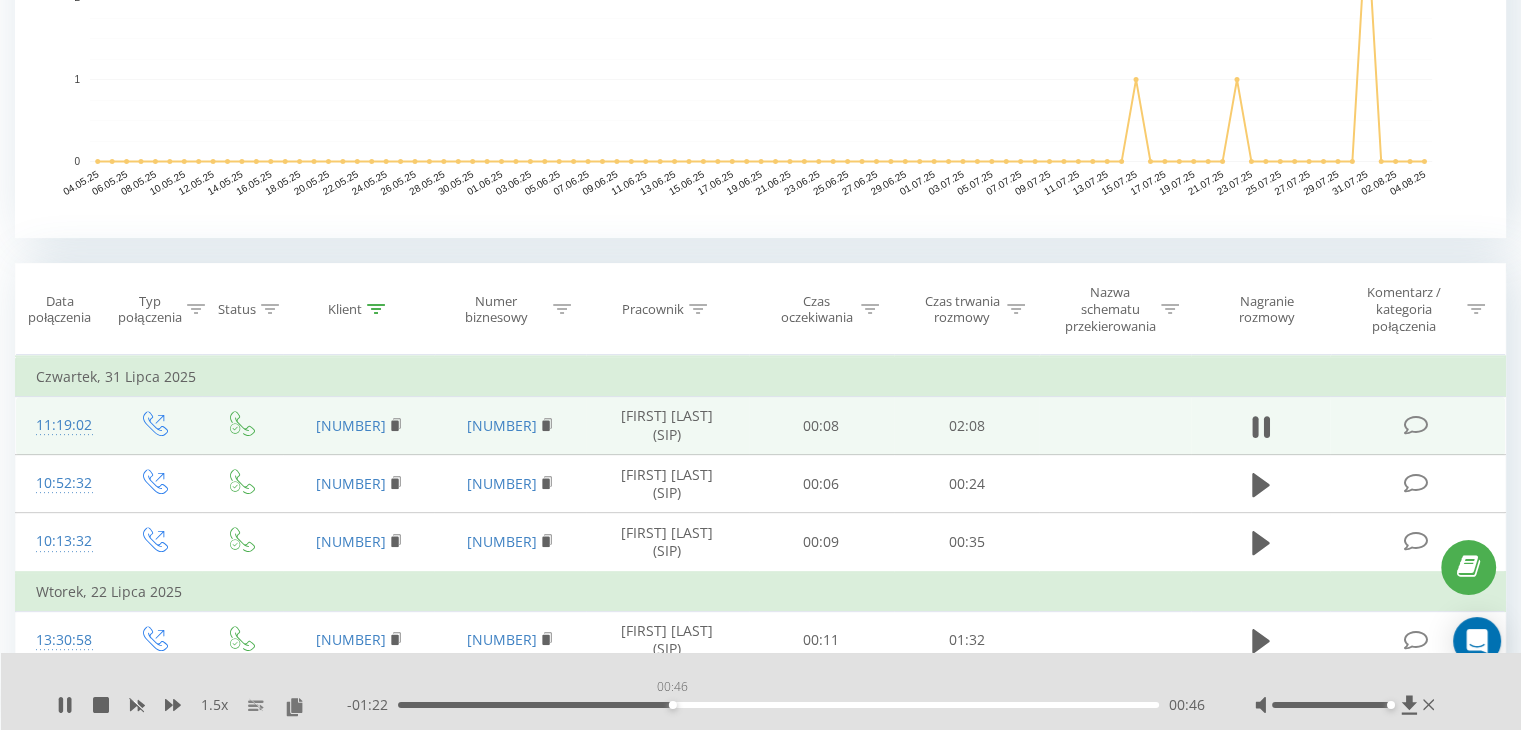 click on "00:46" at bounding box center [778, 705] 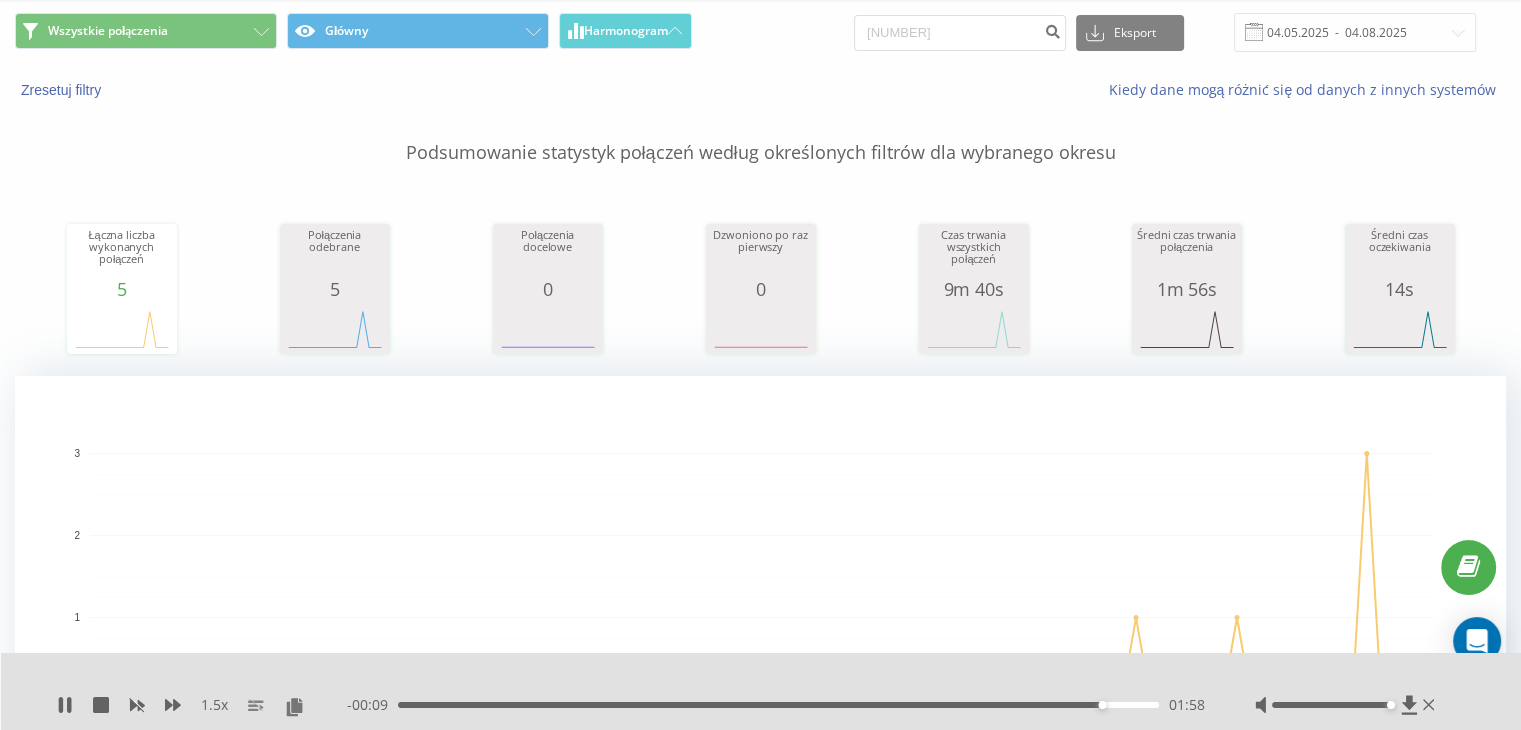scroll, scrollTop: 0, scrollLeft: 0, axis: both 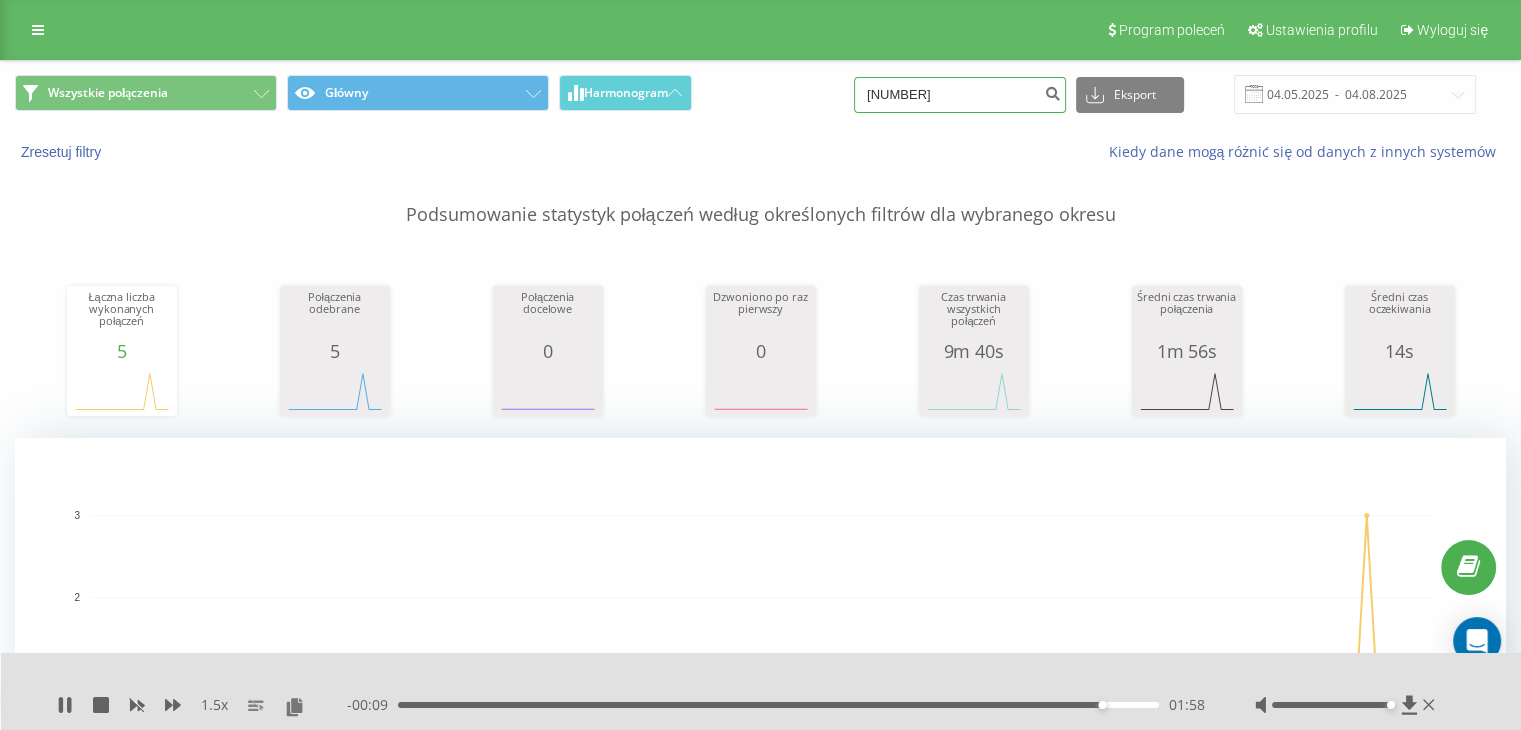click on "[NUMBER]" at bounding box center (960, 95) 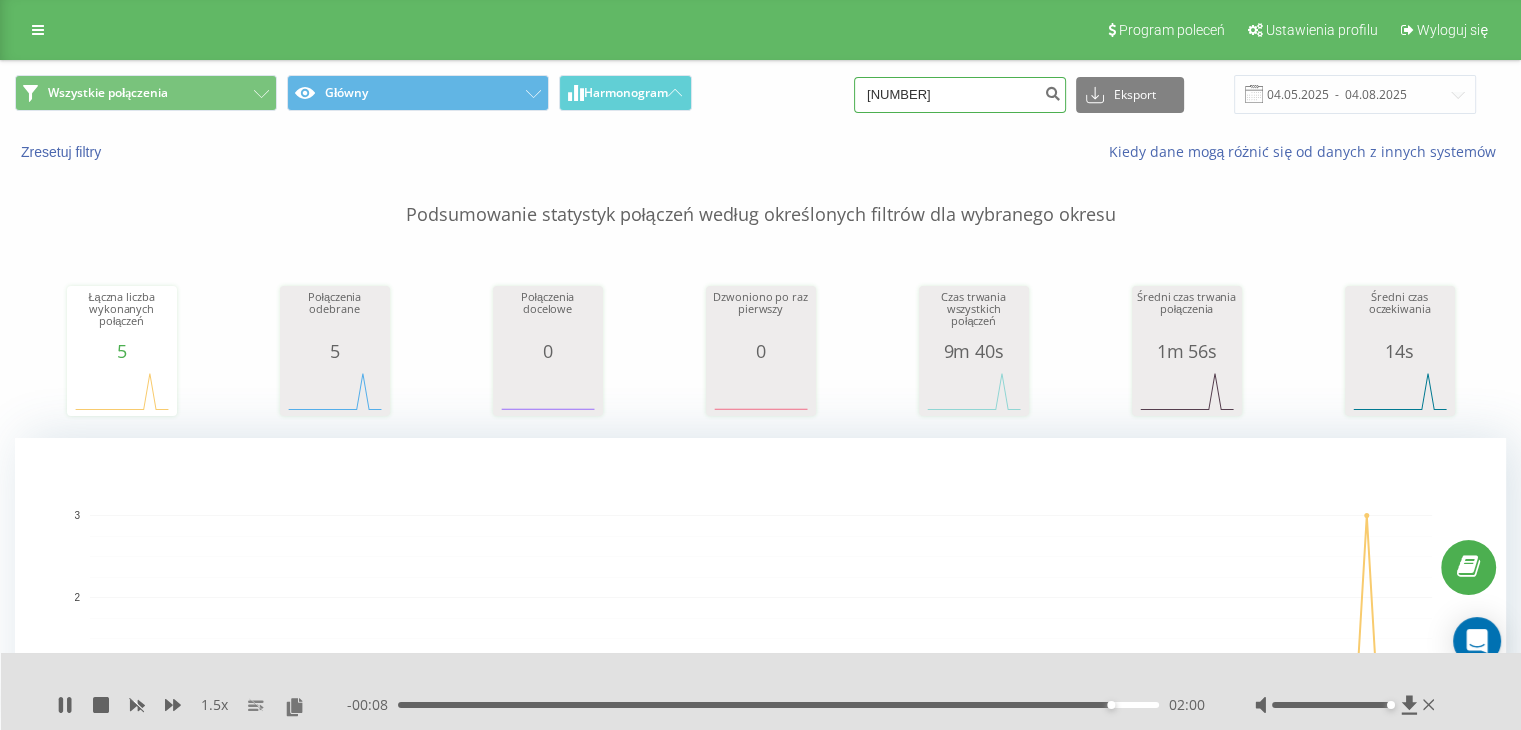 paste on "[NUMBER]" 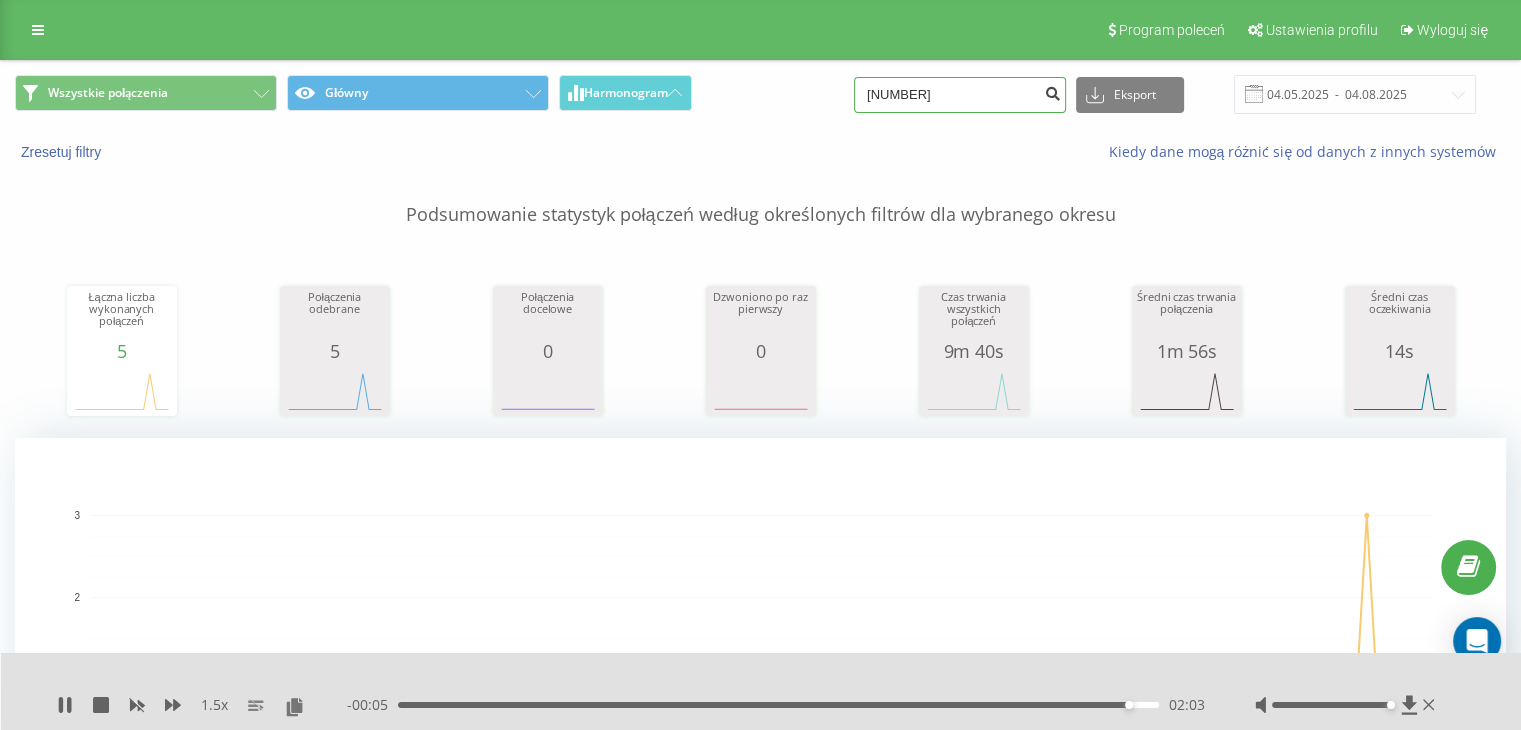 type on "[NUMBER]" 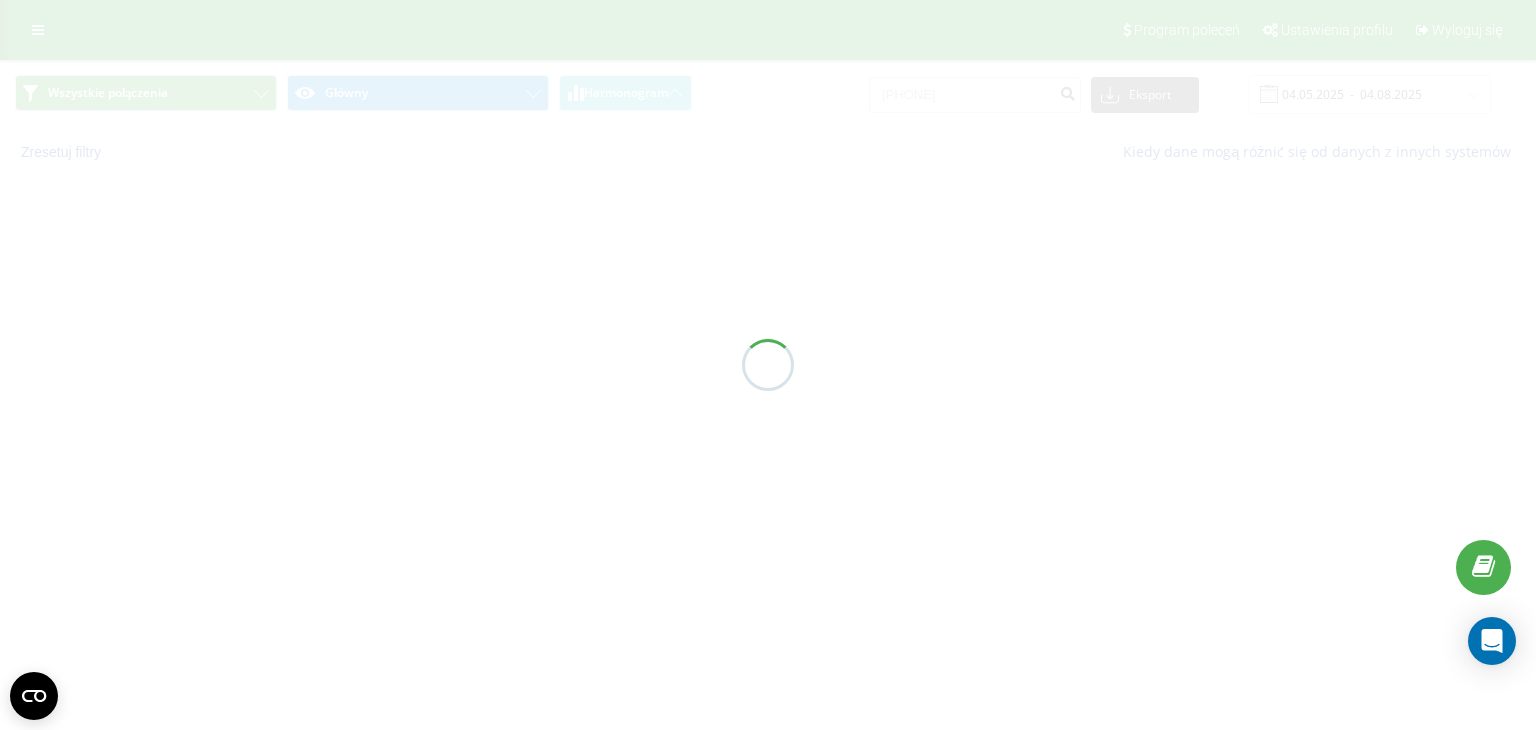 scroll, scrollTop: 0, scrollLeft: 0, axis: both 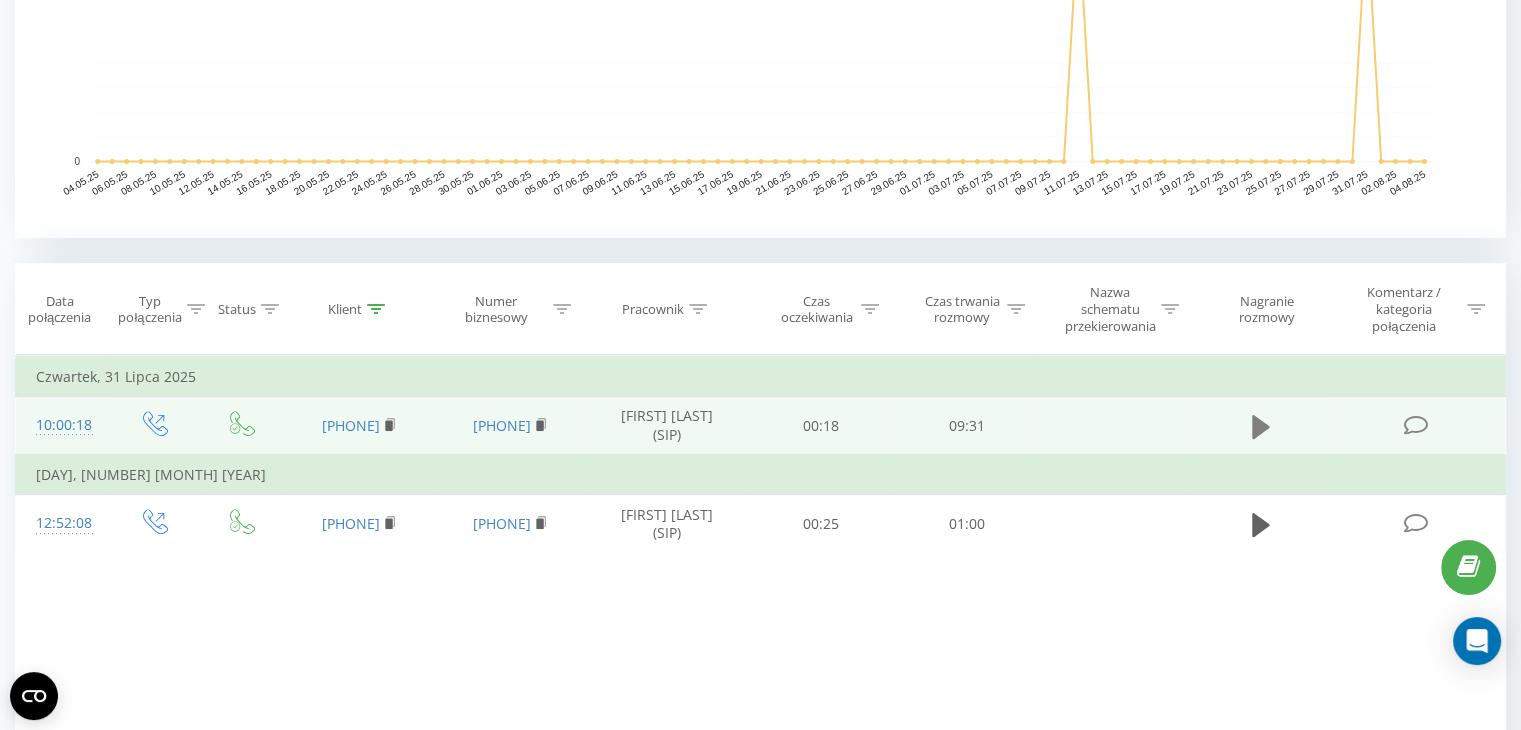 click 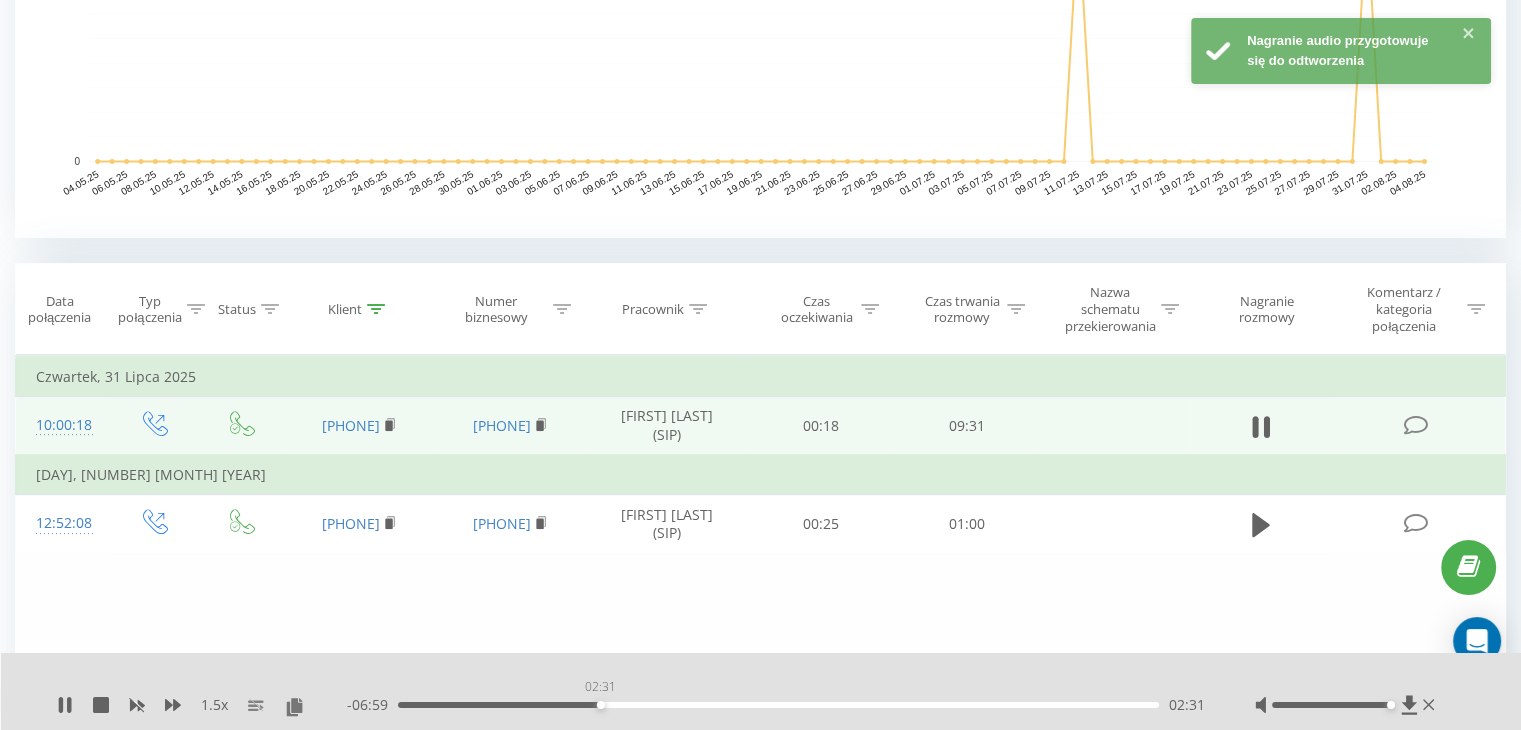 click on "02:31" at bounding box center [778, 705] 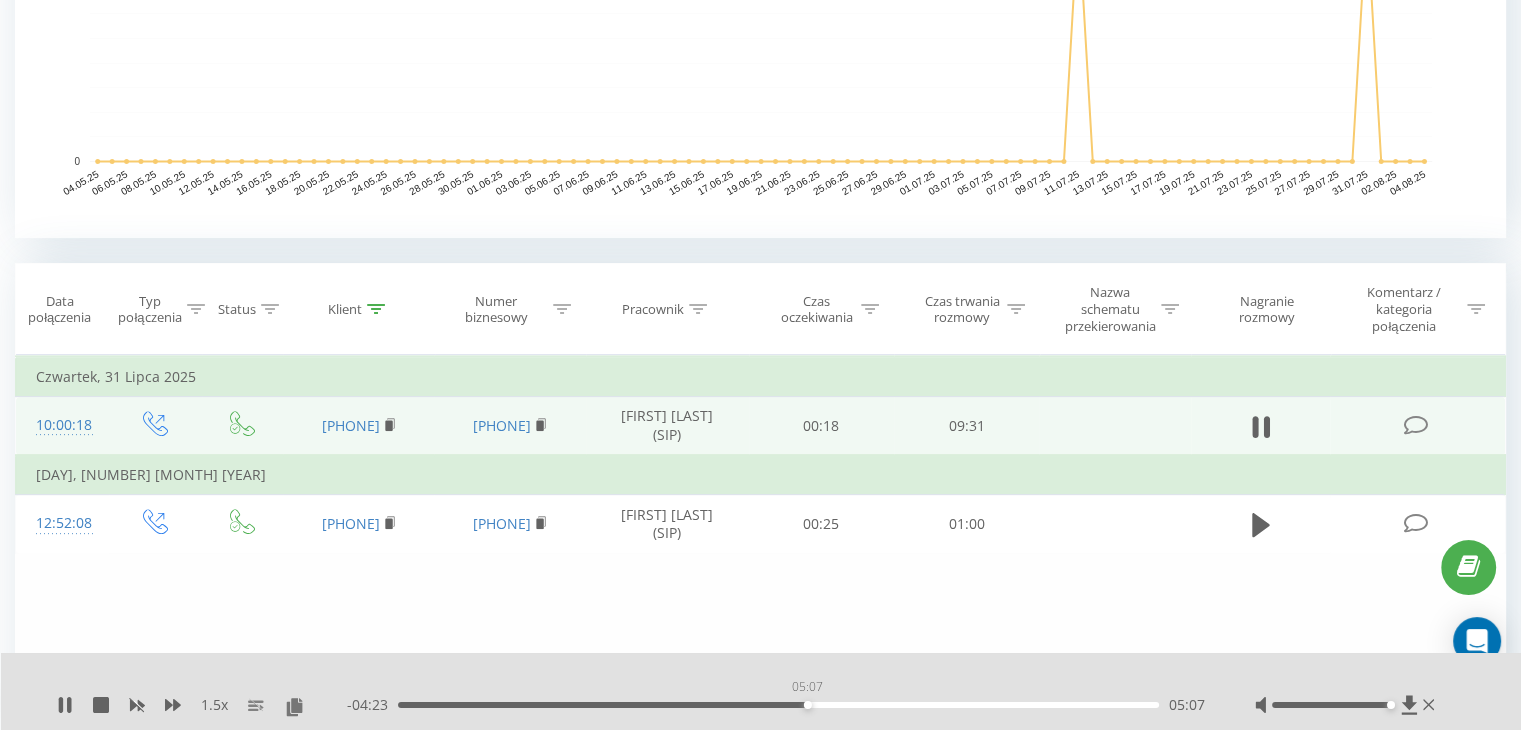 click on "05:07" at bounding box center [778, 705] 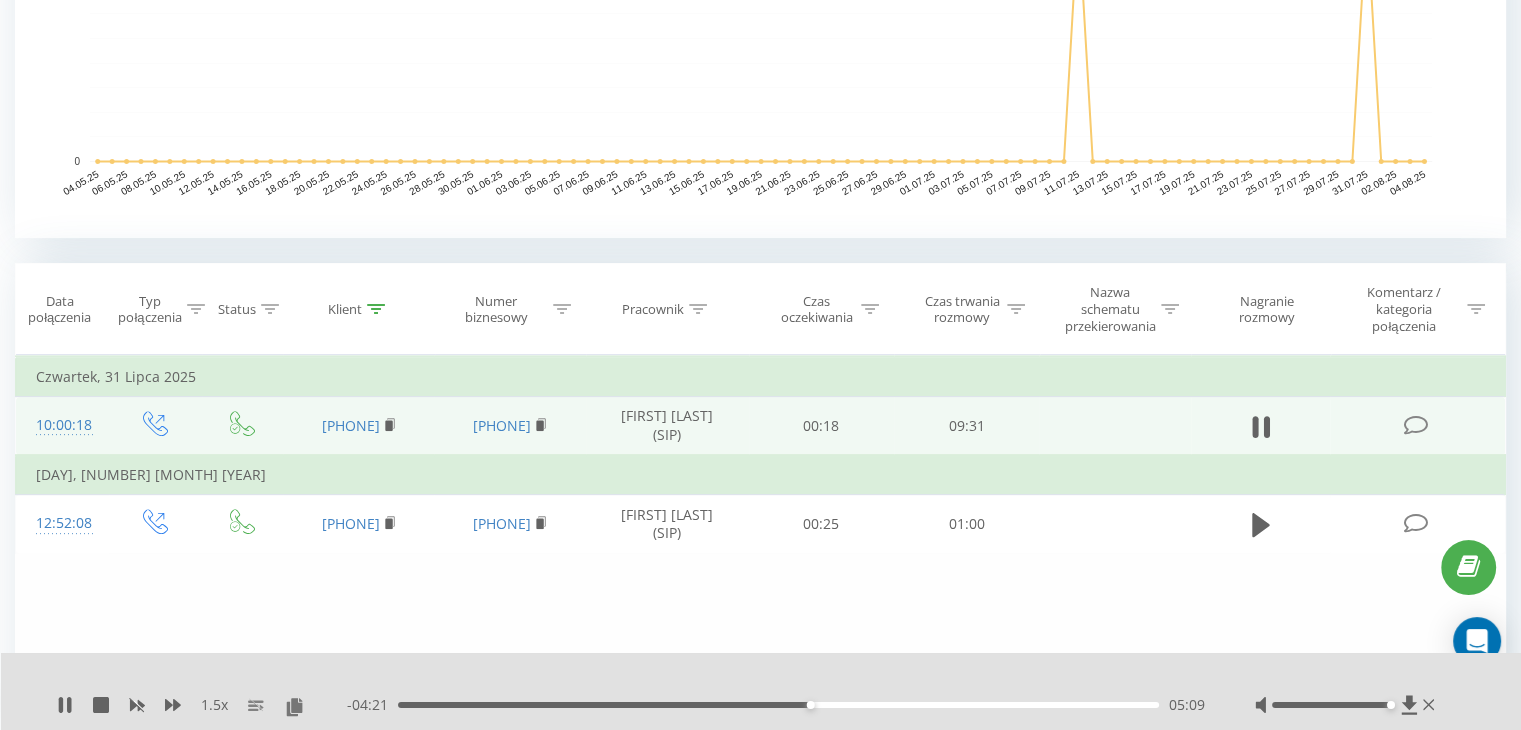 click on "05:09" at bounding box center (778, 705) 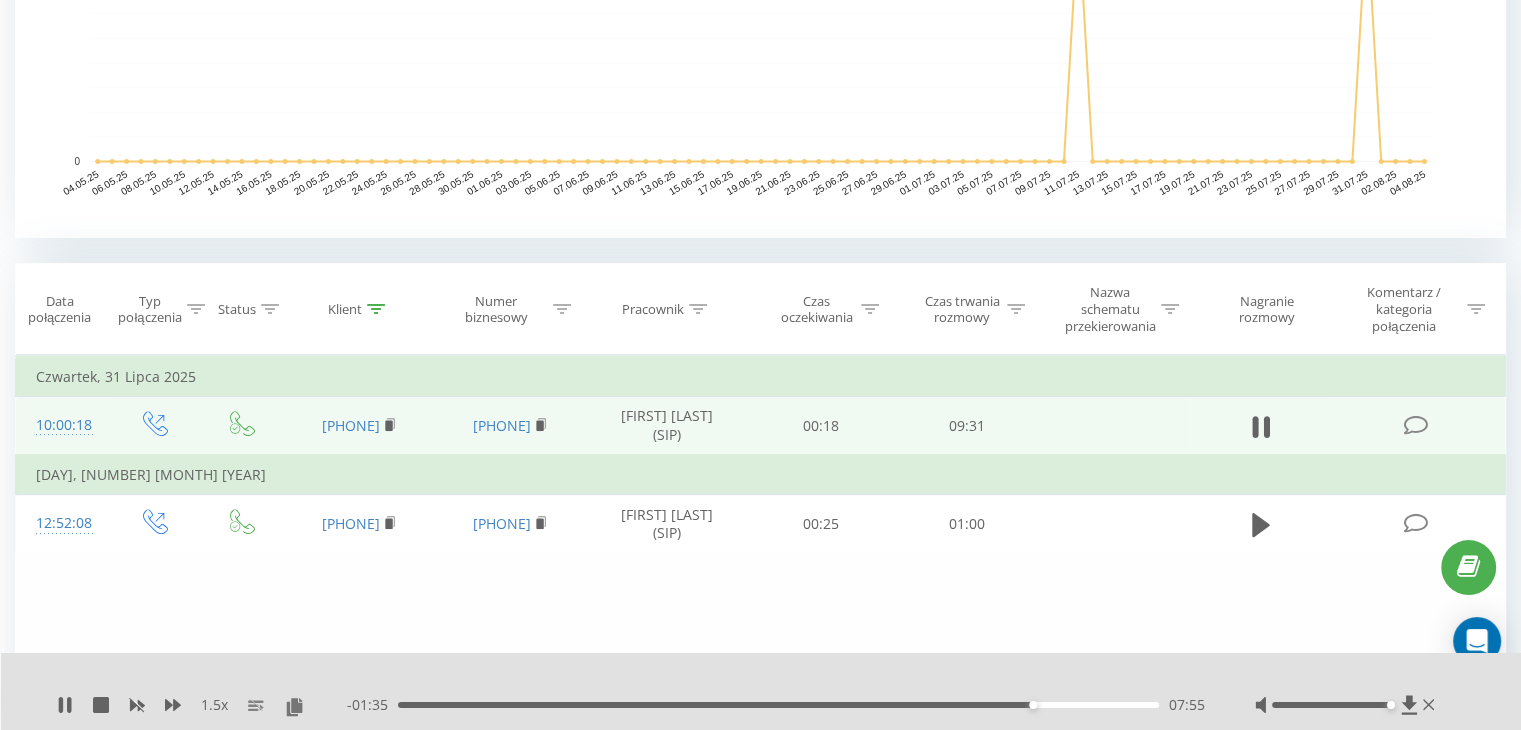 click on "07:55" at bounding box center (778, 705) 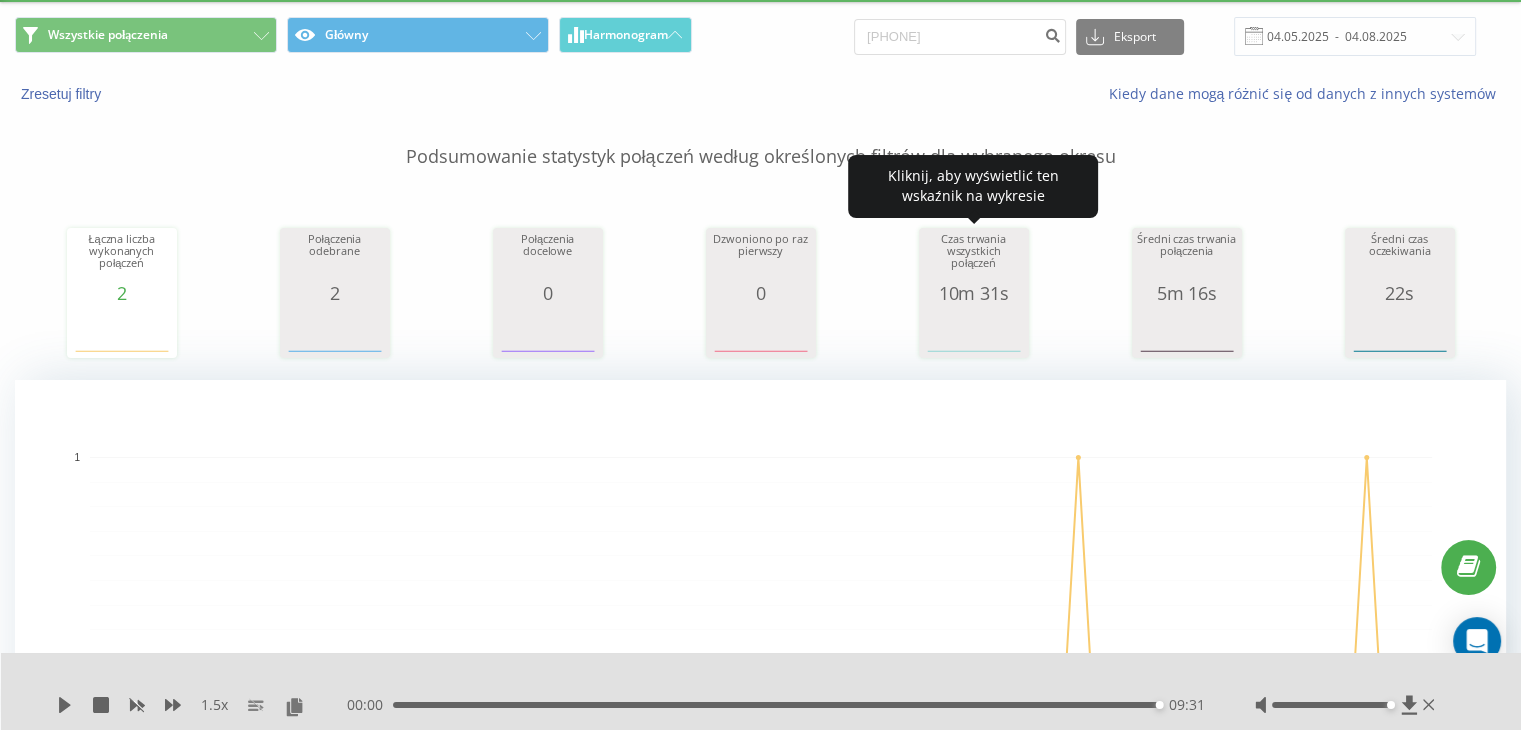 scroll, scrollTop: 0, scrollLeft: 0, axis: both 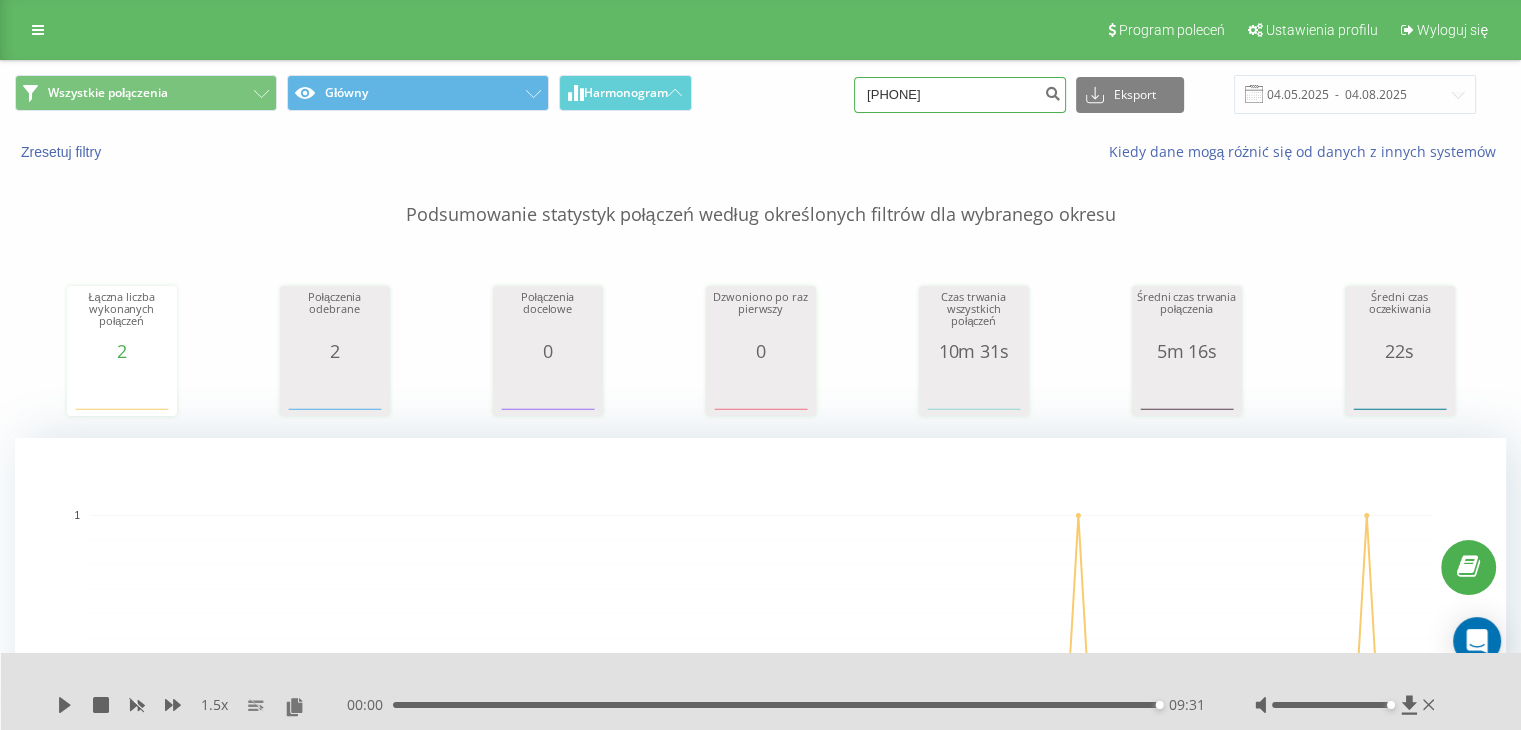 click on "[NUMBER]" at bounding box center (960, 95) 